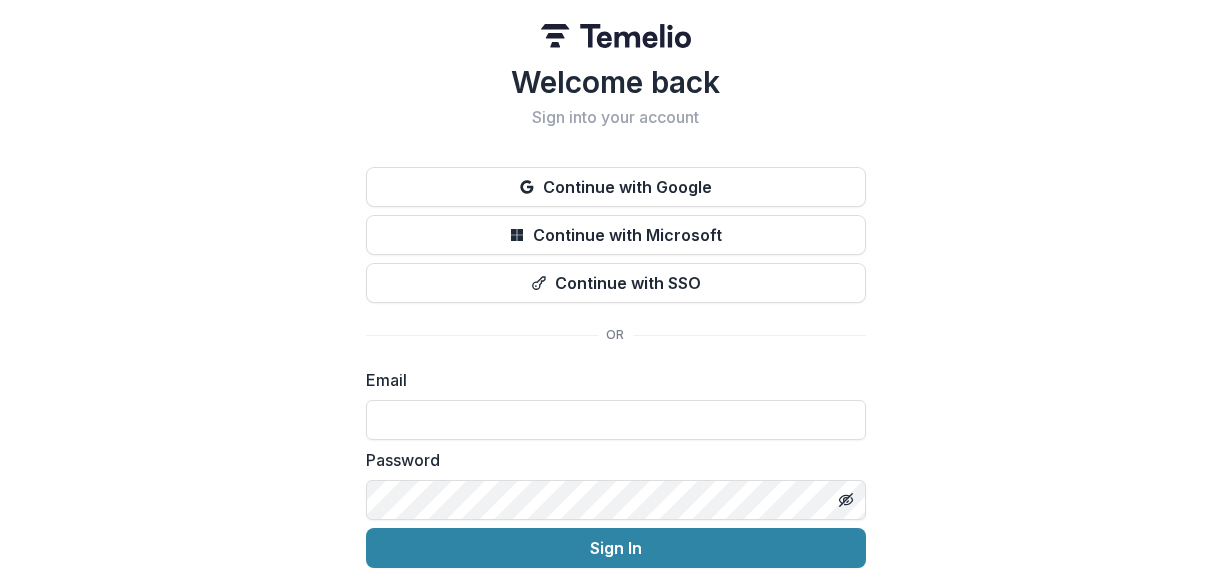scroll, scrollTop: 0, scrollLeft: 0, axis: both 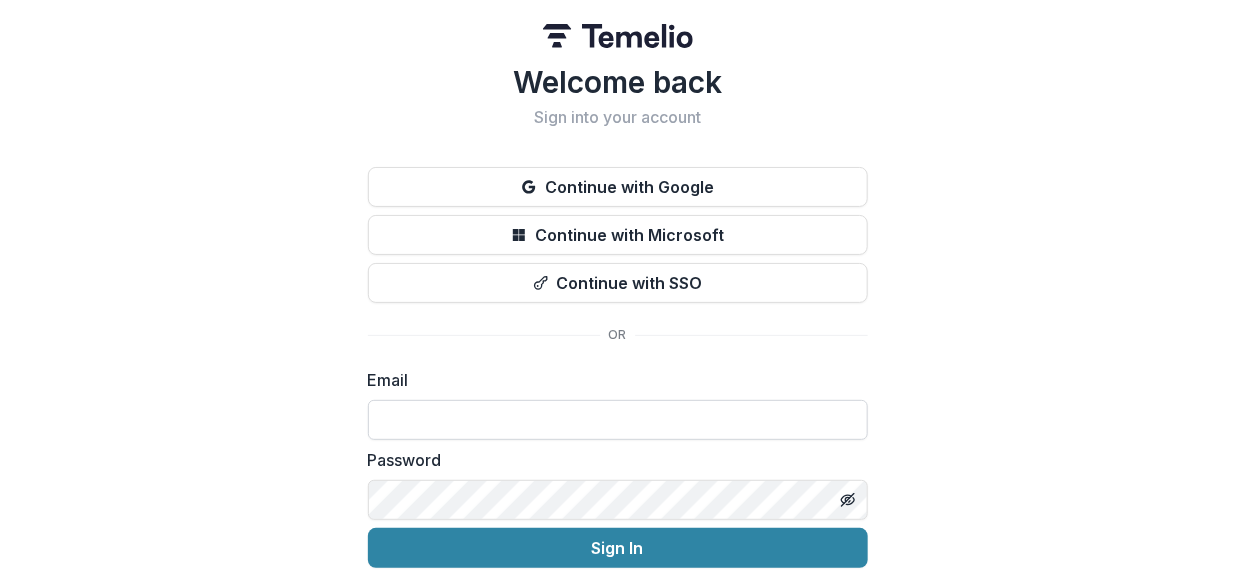 click at bounding box center [618, 420] 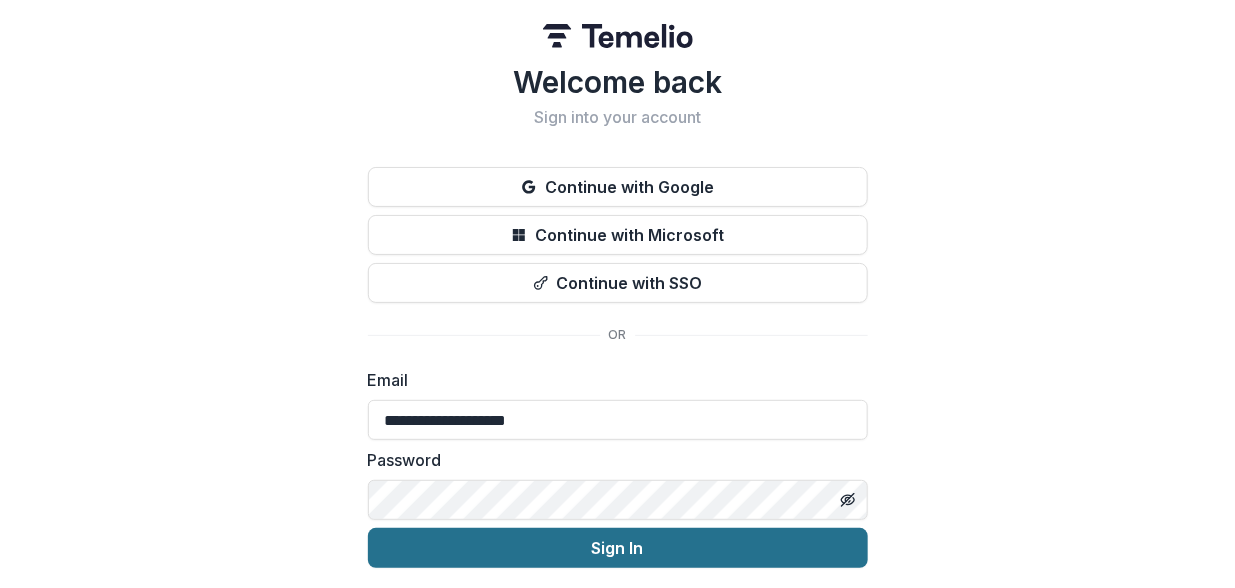 click on "Sign In" at bounding box center (618, 548) 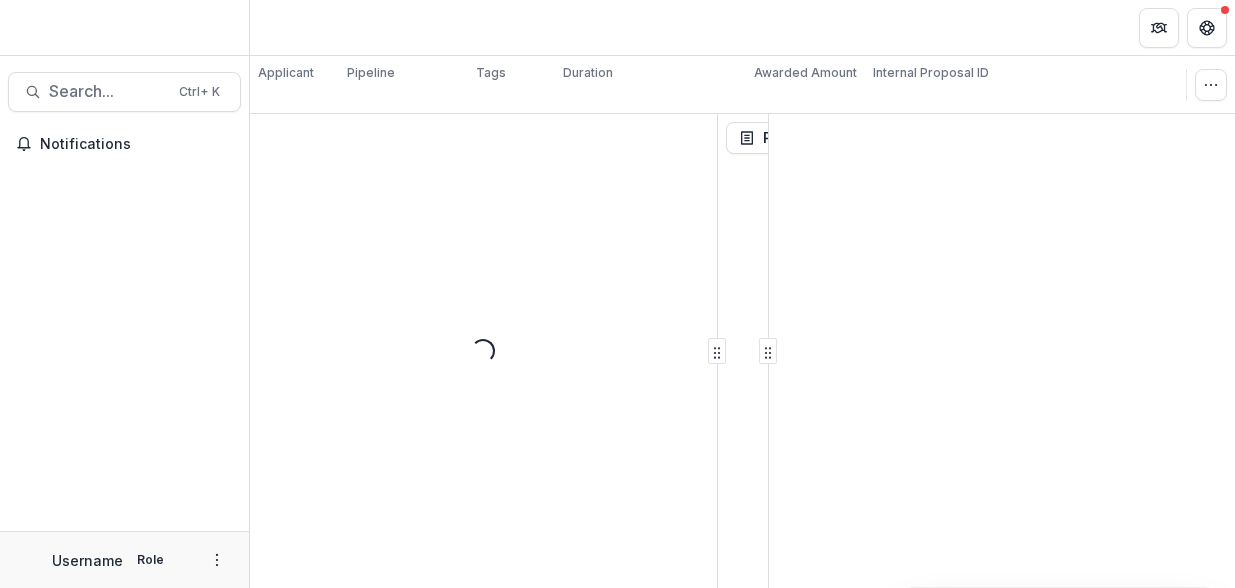 scroll, scrollTop: 0, scrollLeft: 0, axis: both 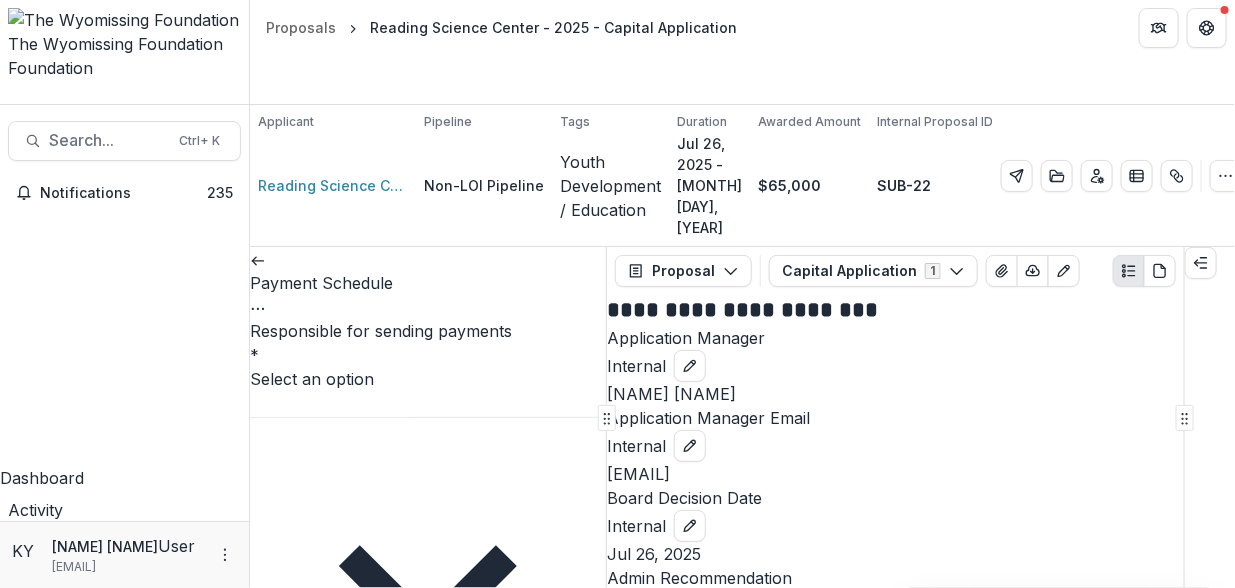 click at bounding box center [428, 595] 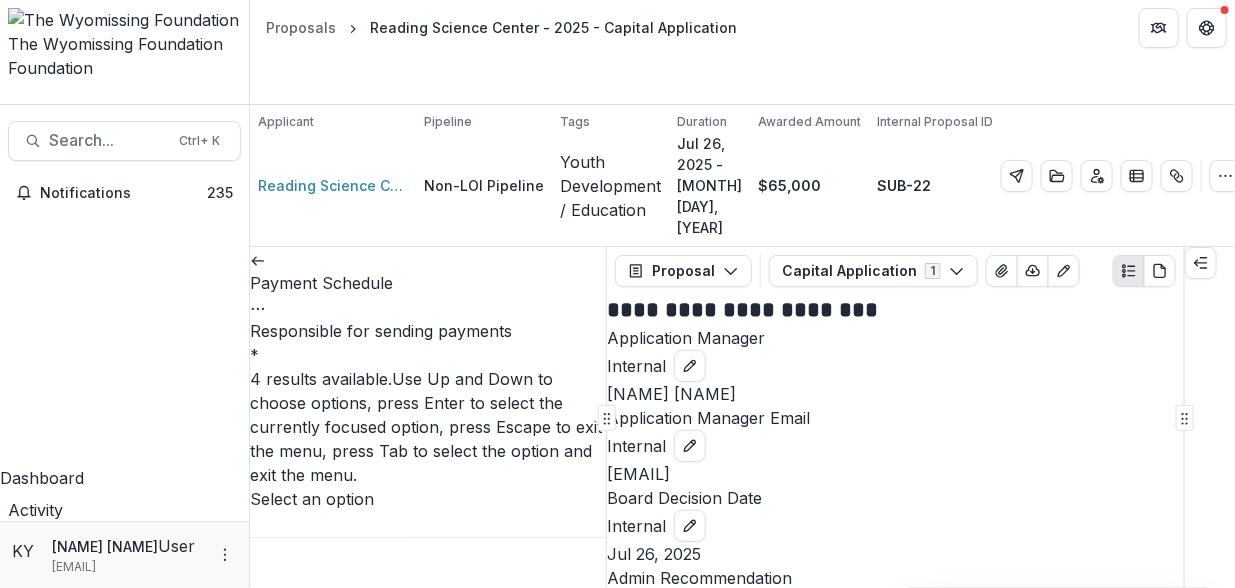 click on "[NAME] [NAME]" at bounding box center [617, 648] 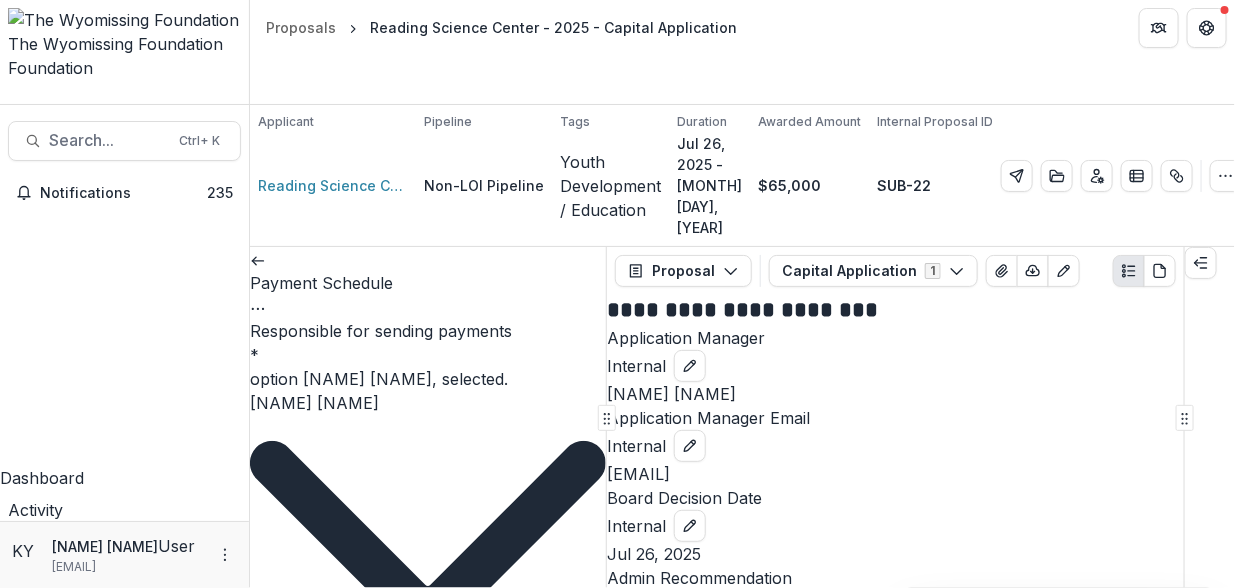 click on "Payment #1 amount due *" at bounding box center [330, 1217] 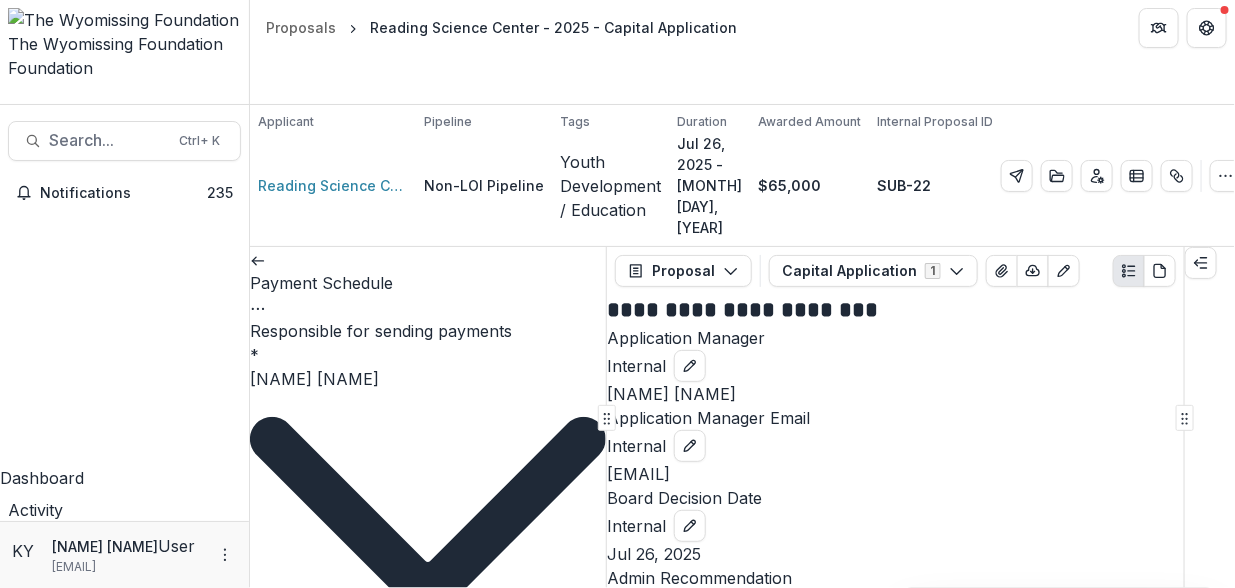 type on "*****" 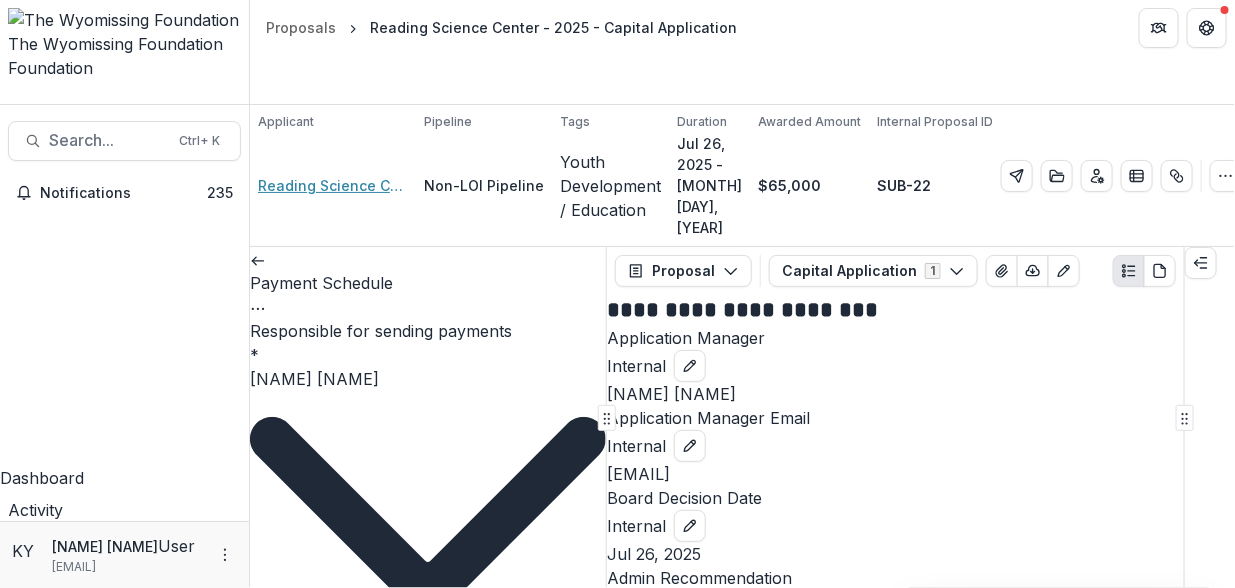 click on "Reading Science Center" at bounding box center [333, 185] 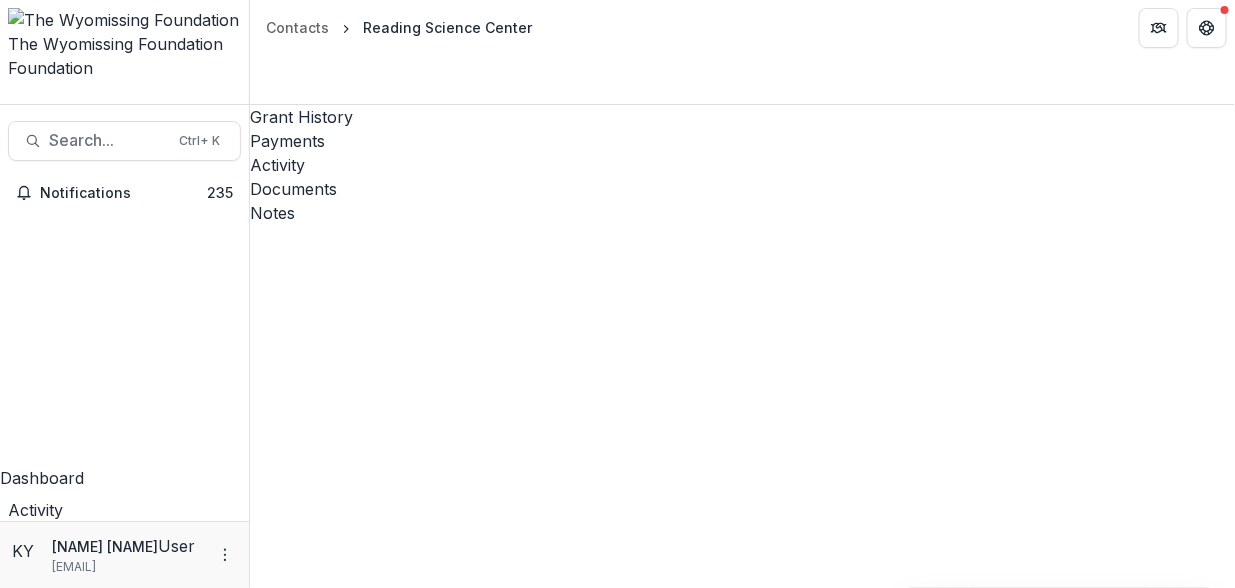 click on "Payment Schedule" at bounding box center [651, 4931] 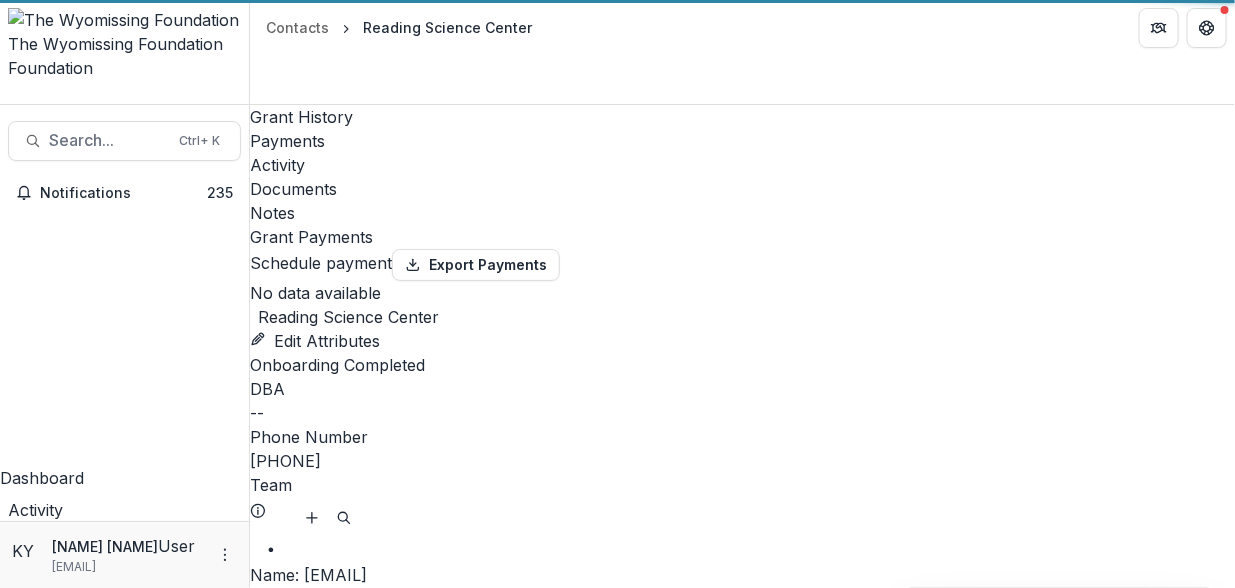select on "****" 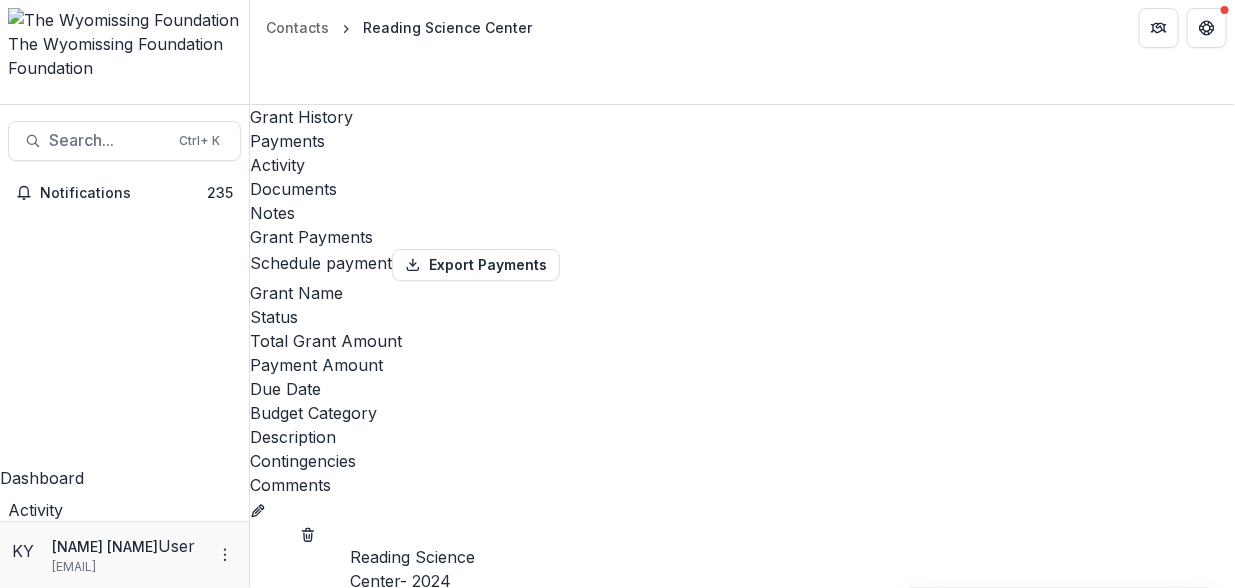 click on "Reading Science Center" at bounding box center [447, 27] 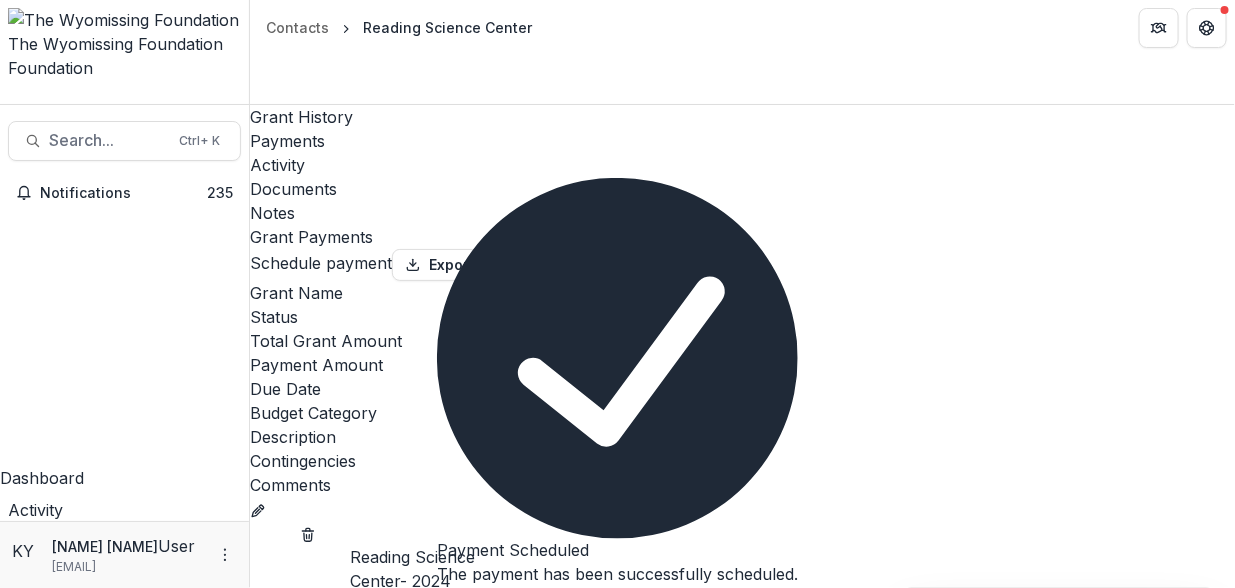 scroll, scrollTop: 735, scrollLeft: 0, axis: vertical 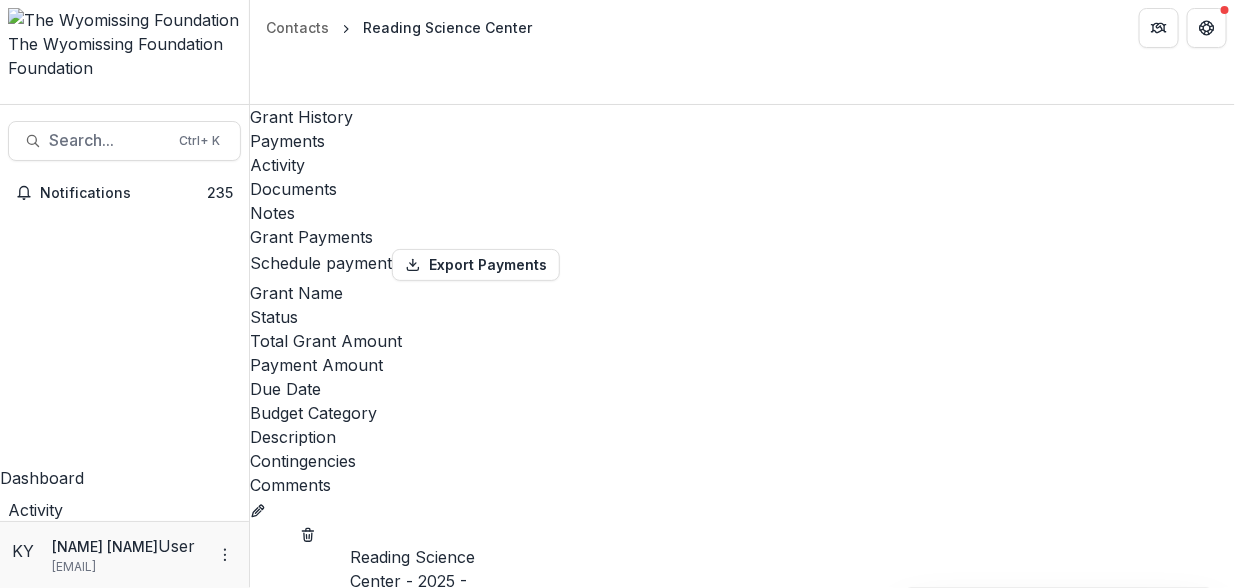click on "Schedule payment" at bounding box center (321, 263) 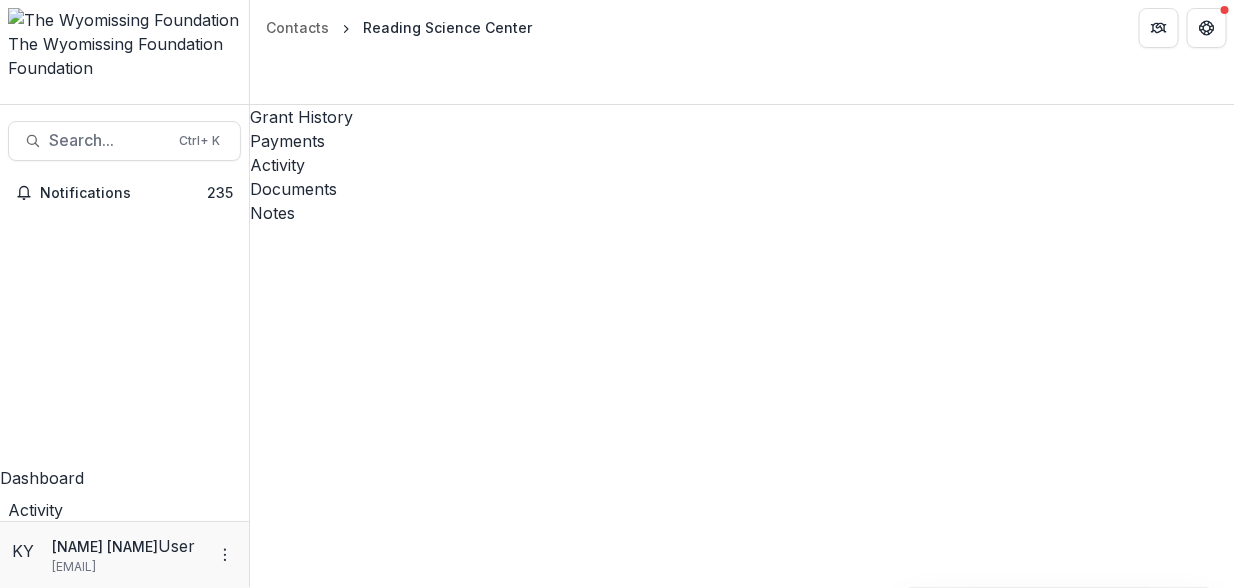 drag, startPoint x: 249, startPoint y: 169, endPoint x: 264, endPoint y: 264, distance: 96.17692 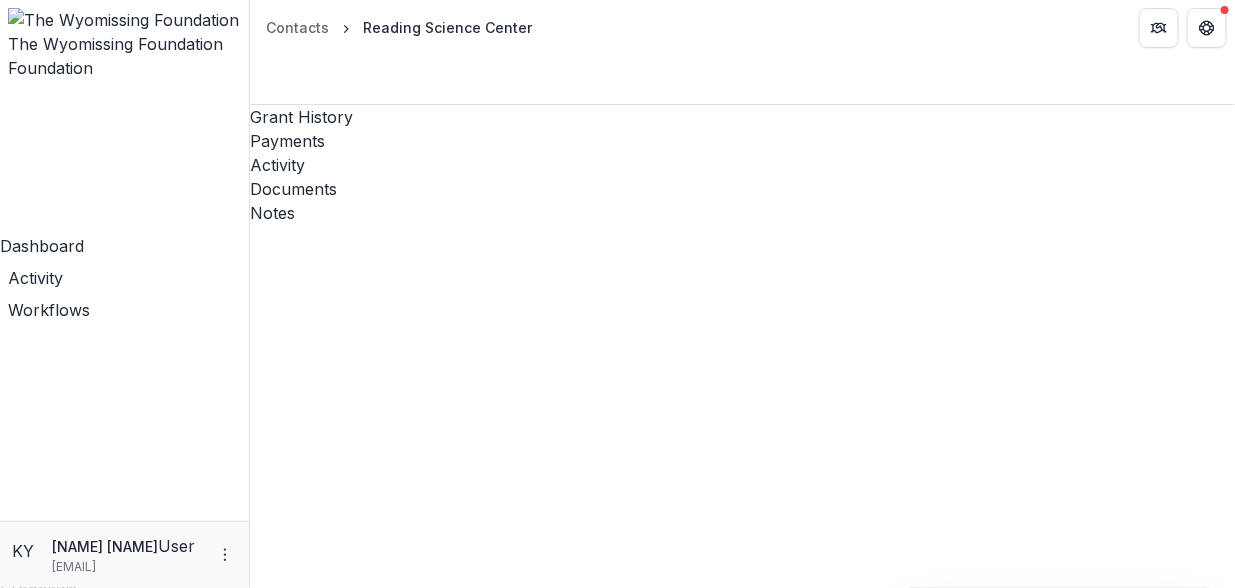 scroll, scrollTop: 0, scrollLeft: 0, axis: both 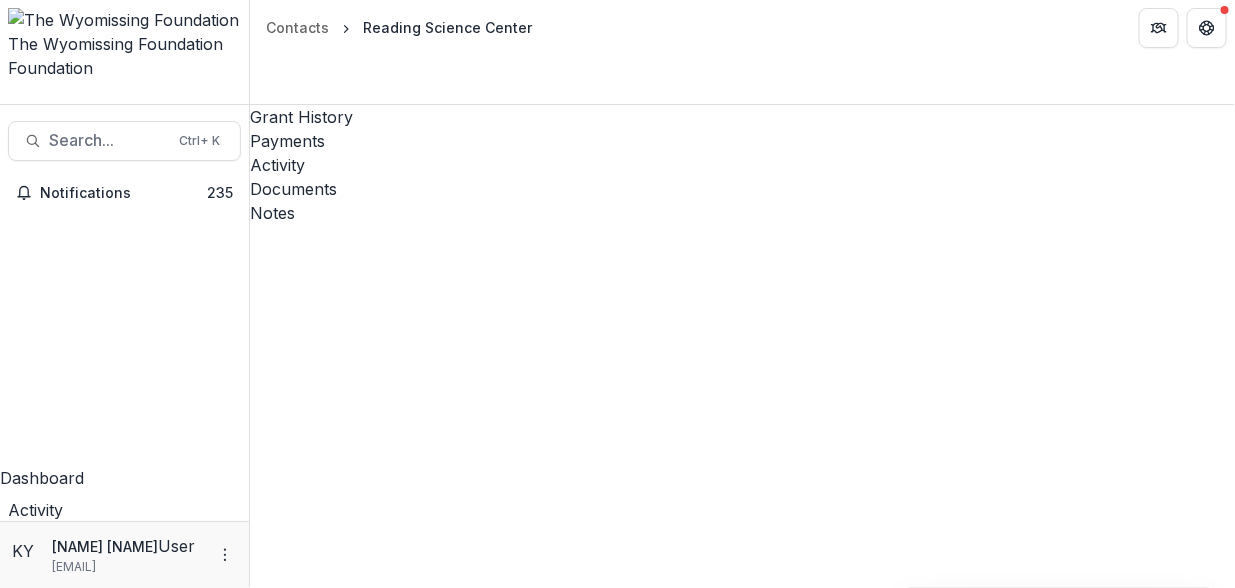 click on "Payments" at bounding box center (124, 1361) 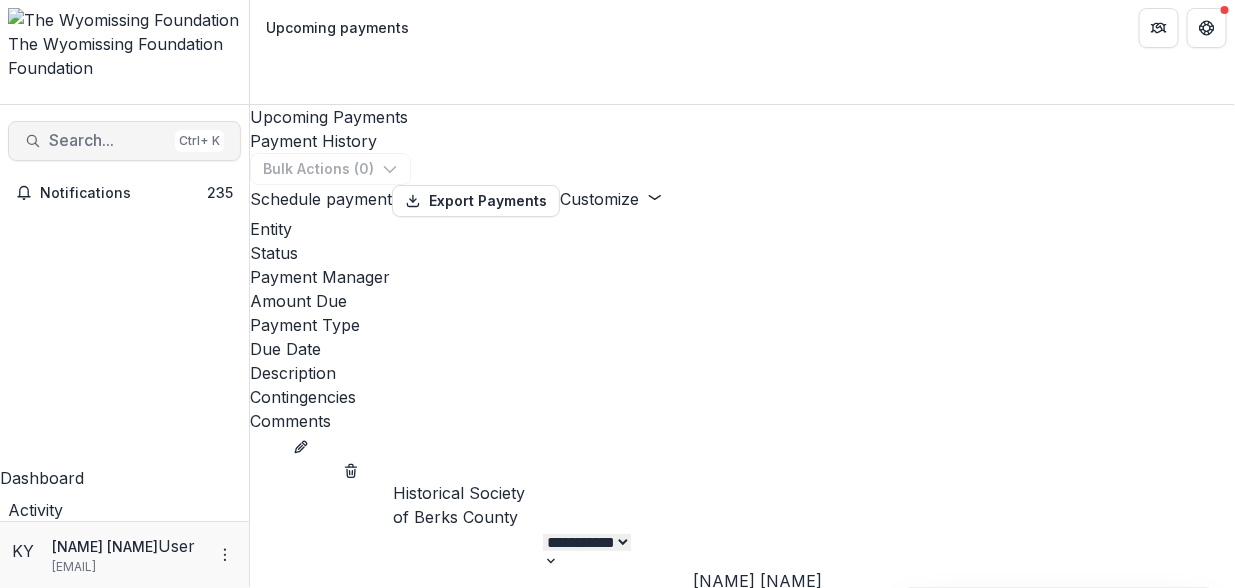 click on "Search... Ctrl  + K" at bounding box center [124, 141] 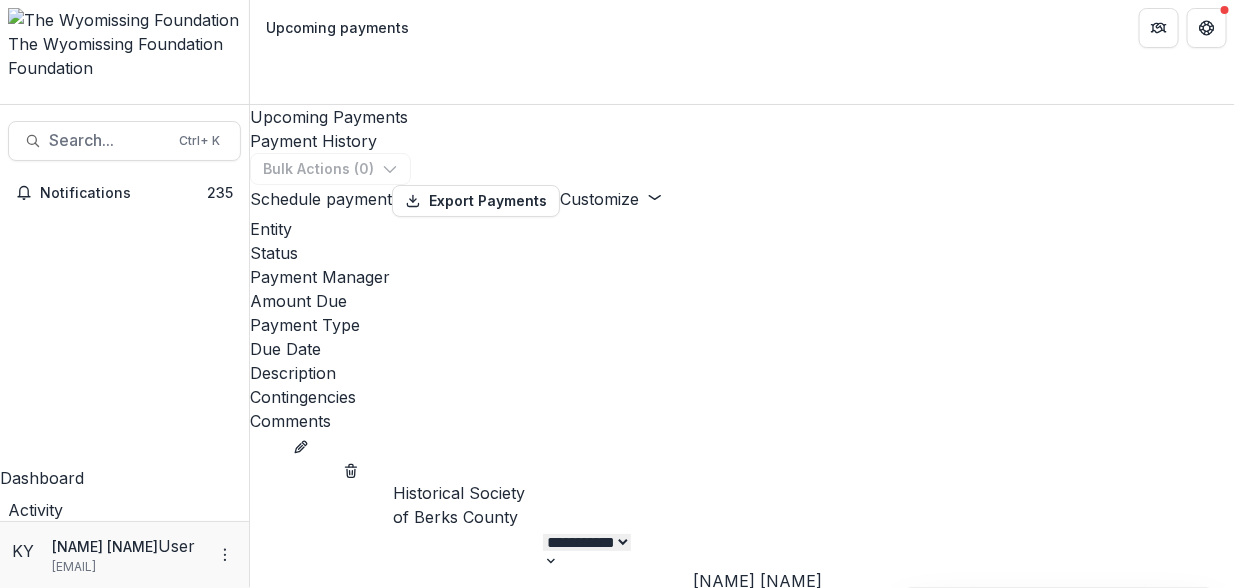 type on "*******" 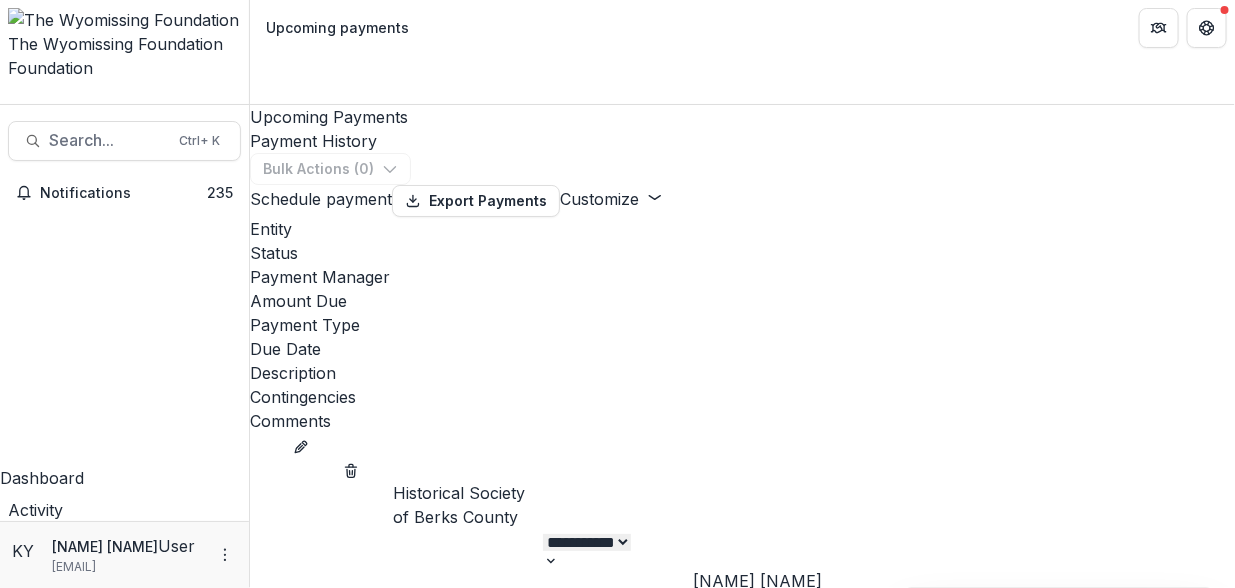 click on "Entity" at bounding box center [21, 3368] 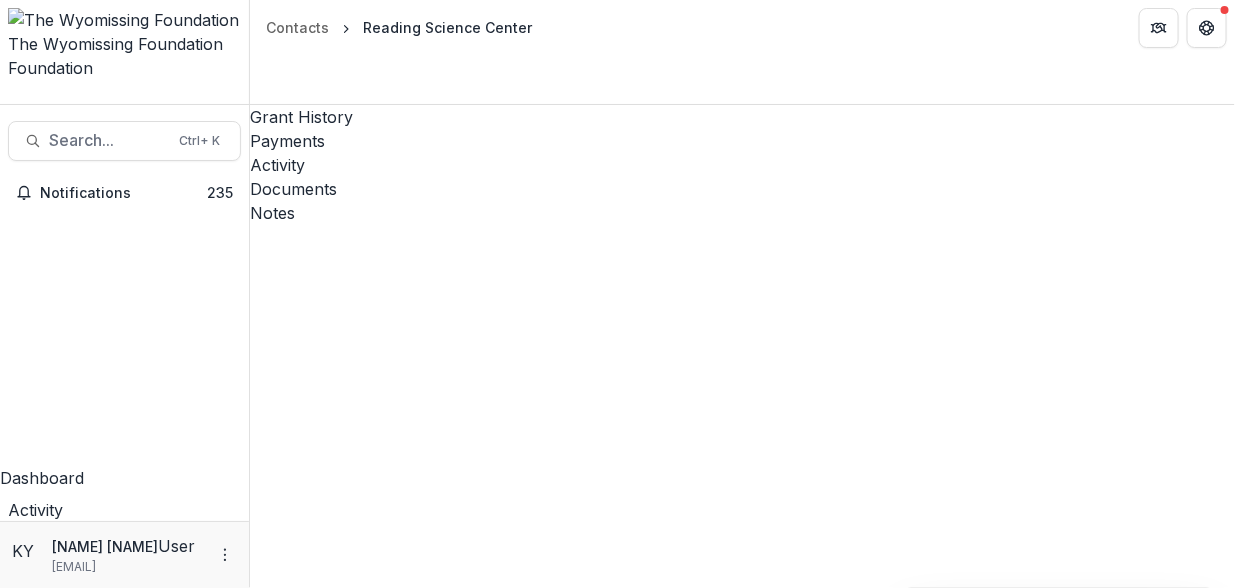 scroll, scrollTop: 0, scrollLeft: 0, axis: both 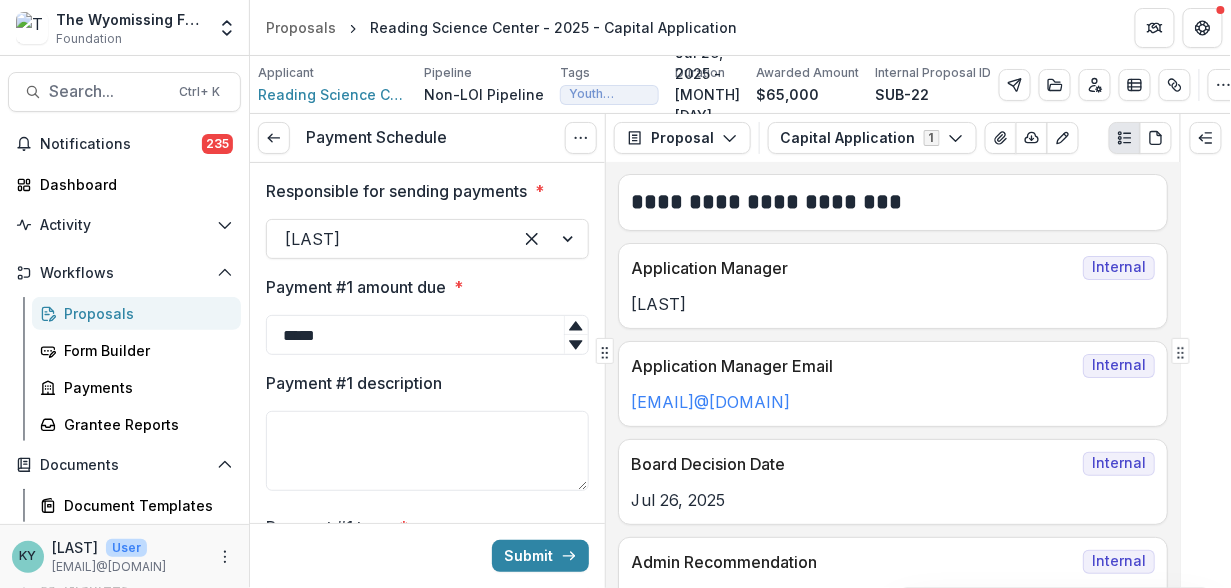 drag, startPoint x: 597, startPoint y: 186, endPoint x: 590, endPoint y: 207, distance: 22.135944 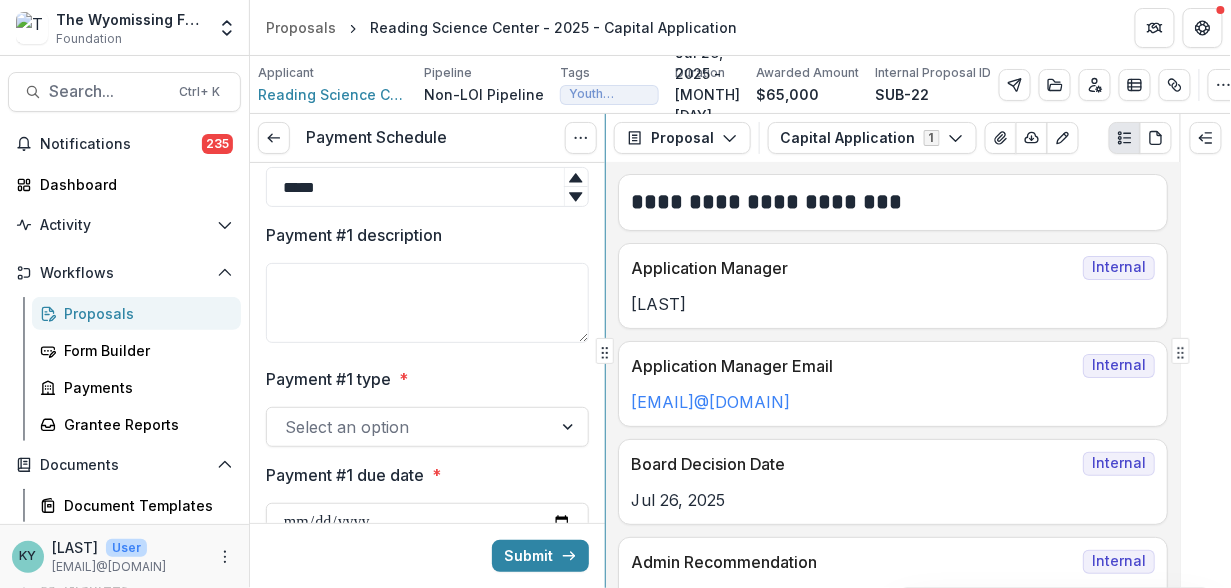 scroll, scrollTop: 90, scrollLeft: 0, axis: vertical 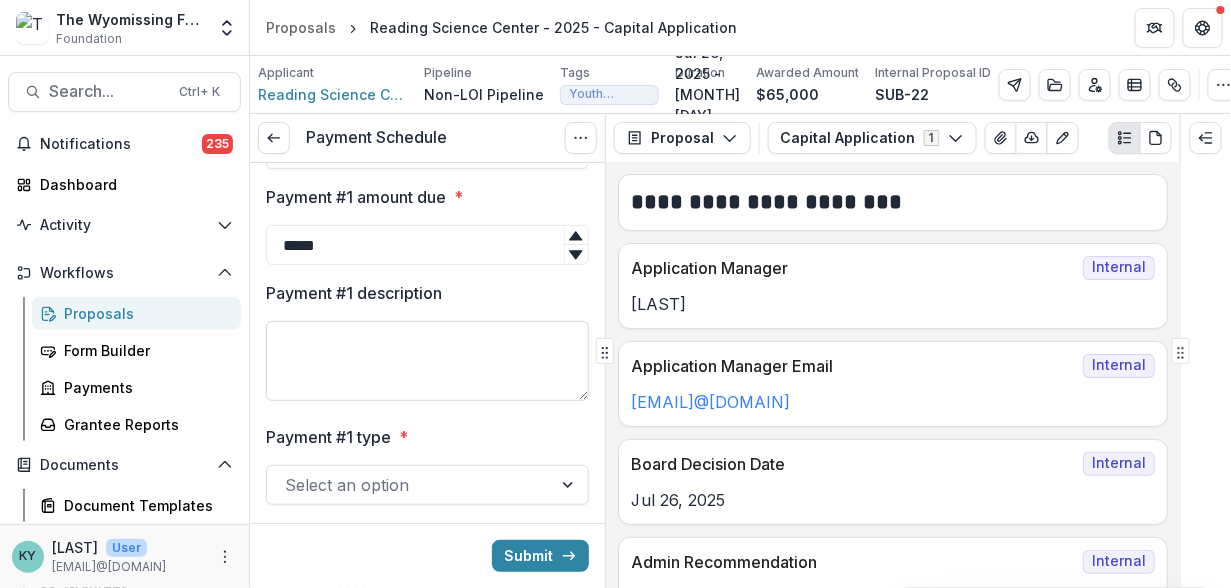 click on "Payment #1 description" at bounding box center (427, 361) 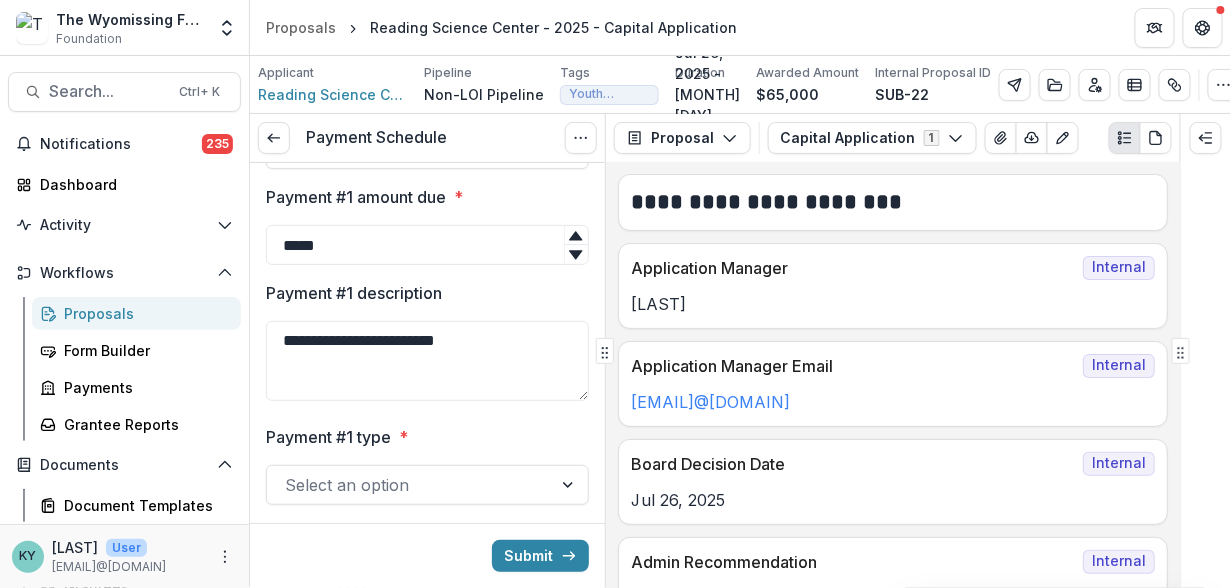 type on "**********" 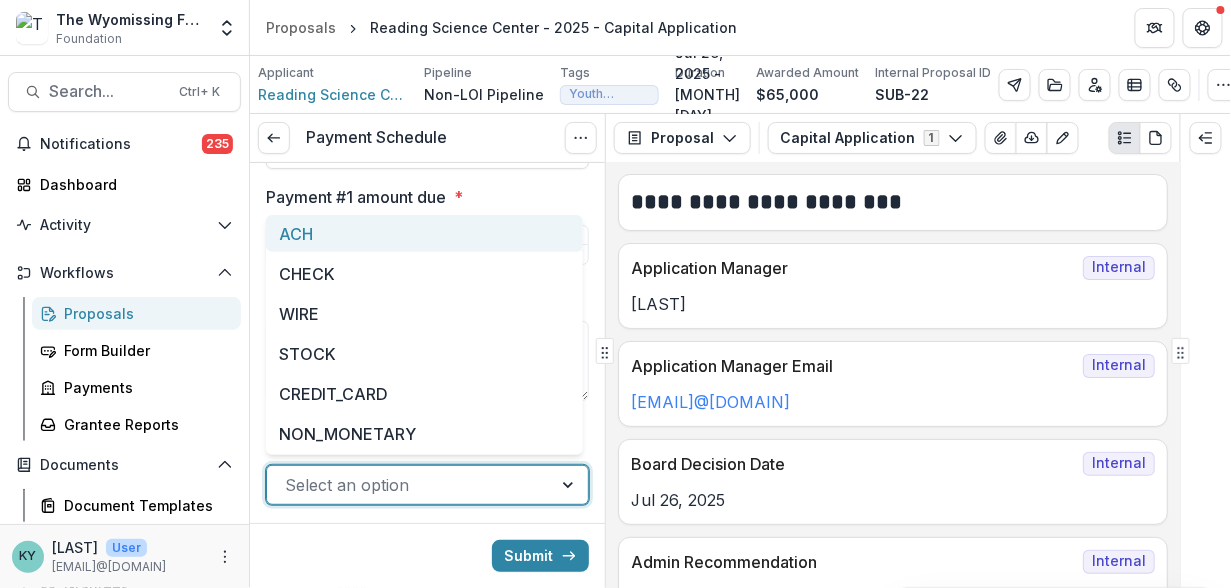 click at bounding box center [570, 485] 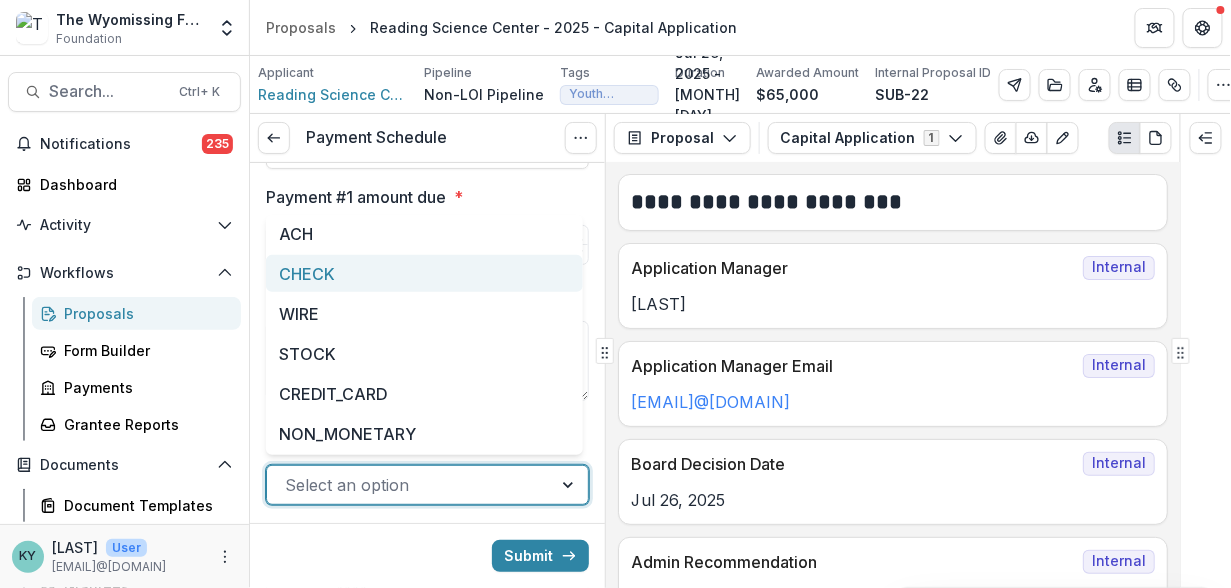 click on "CHECK" at bounding box center (424, 273) 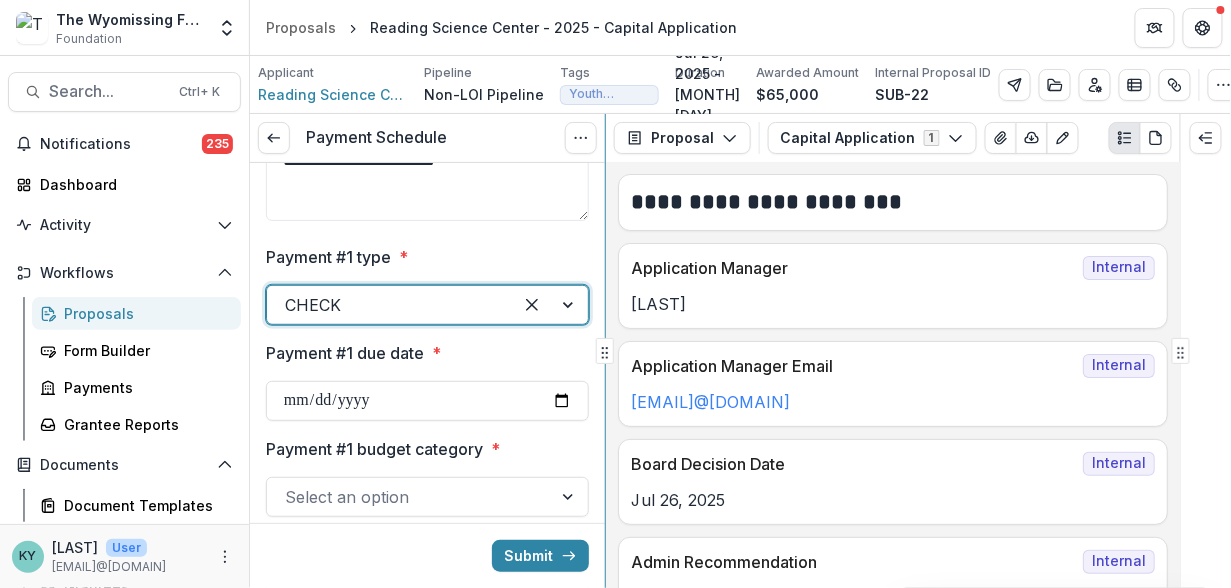scroll, scrollTop: 360, scrollLeft: 0, axis: vertical 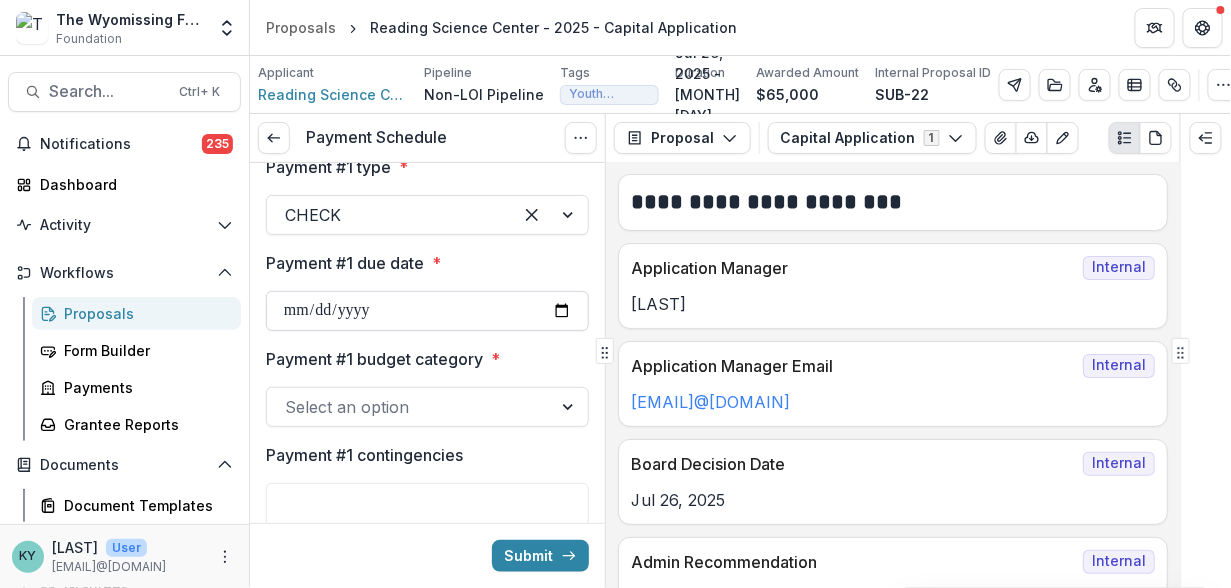 click on "Payment #1 due date *" at bounding box center (427, 311) 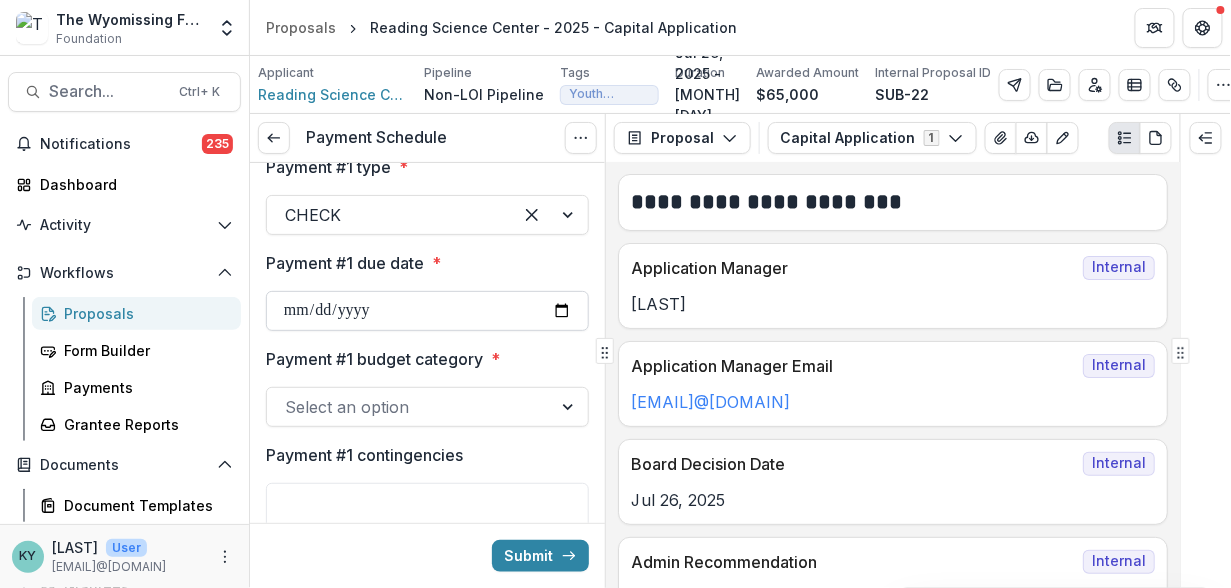 type on "**********" 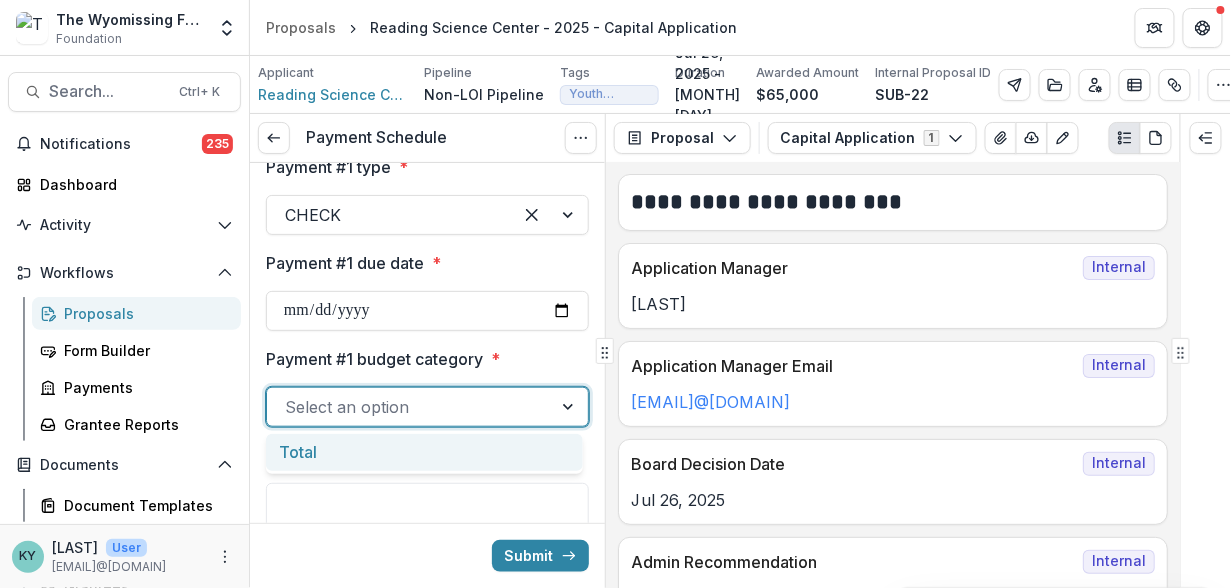 click at bounding box center (570, 407) 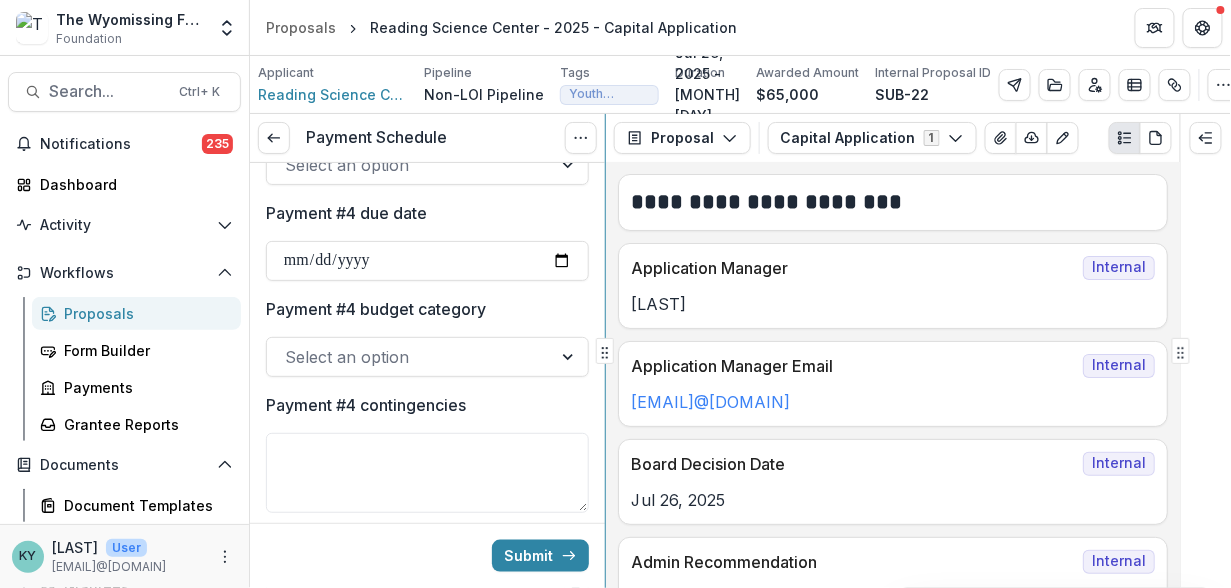 scroll, scrollTop: 360, scrollLeft: 0, axis: vertical 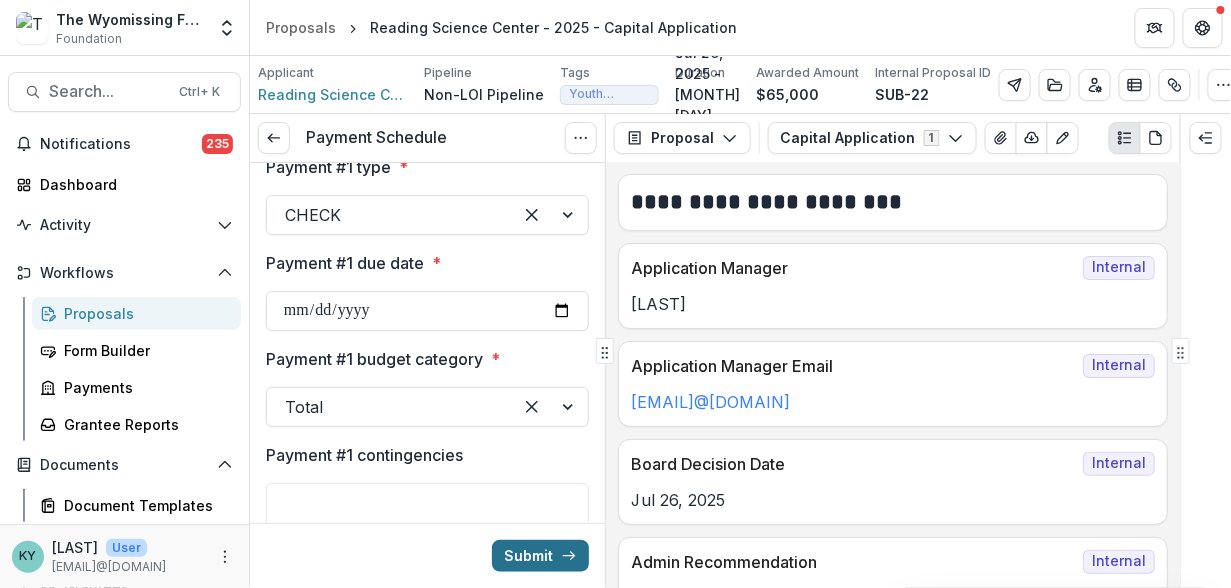 click on "Submit" at bounding box center [540, 556] 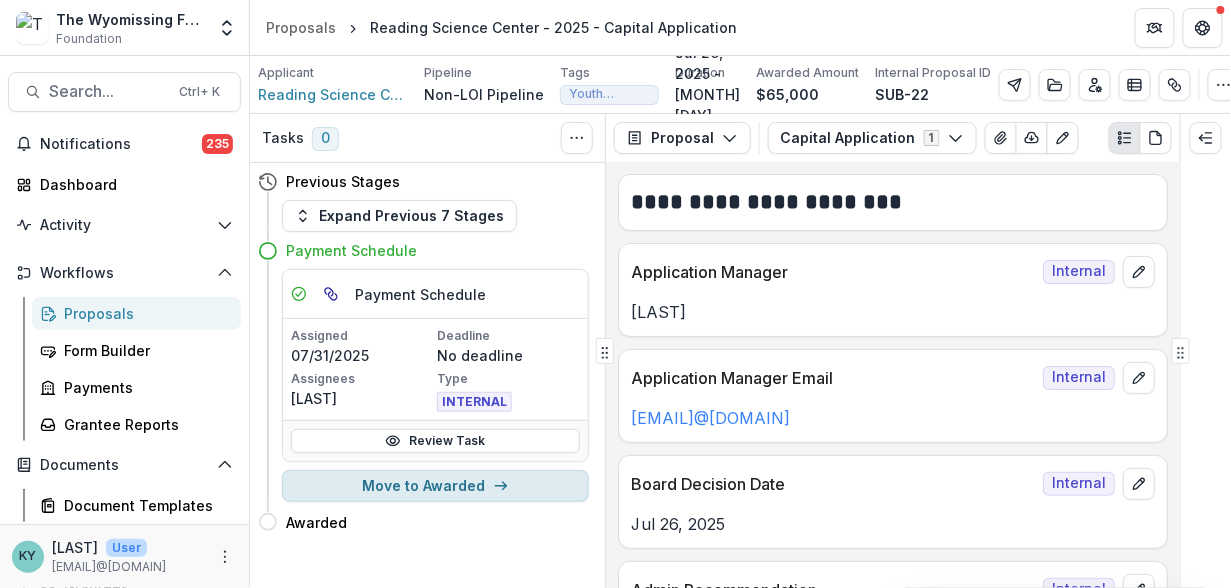 click on "Move to Awarded" at bounding box center [435, 486] 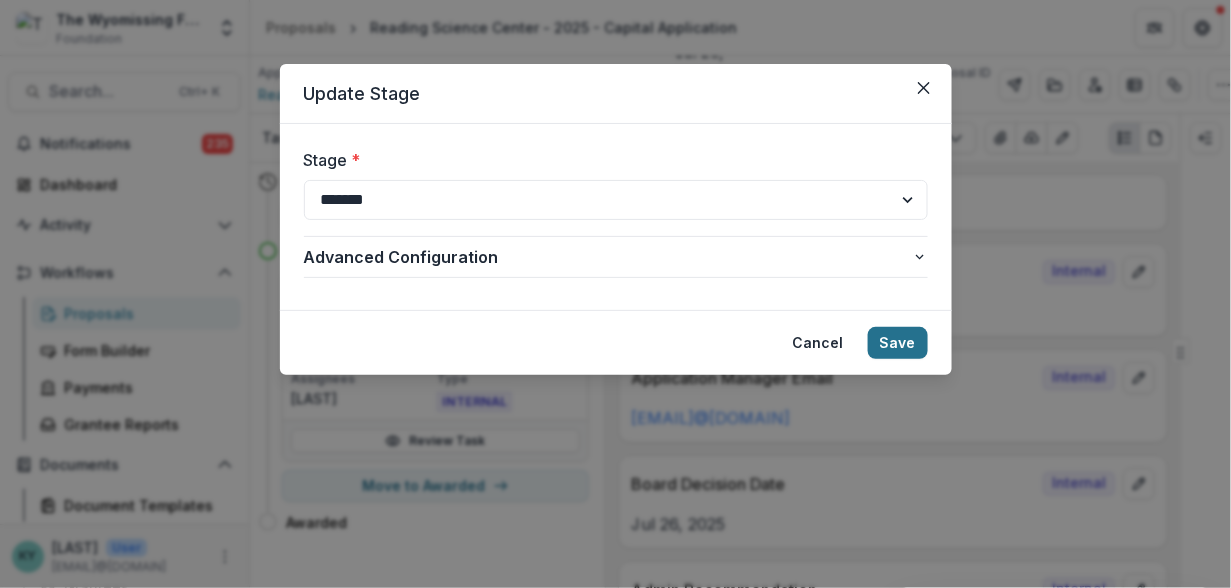 click on "Save" at bounding box center [898, 343] 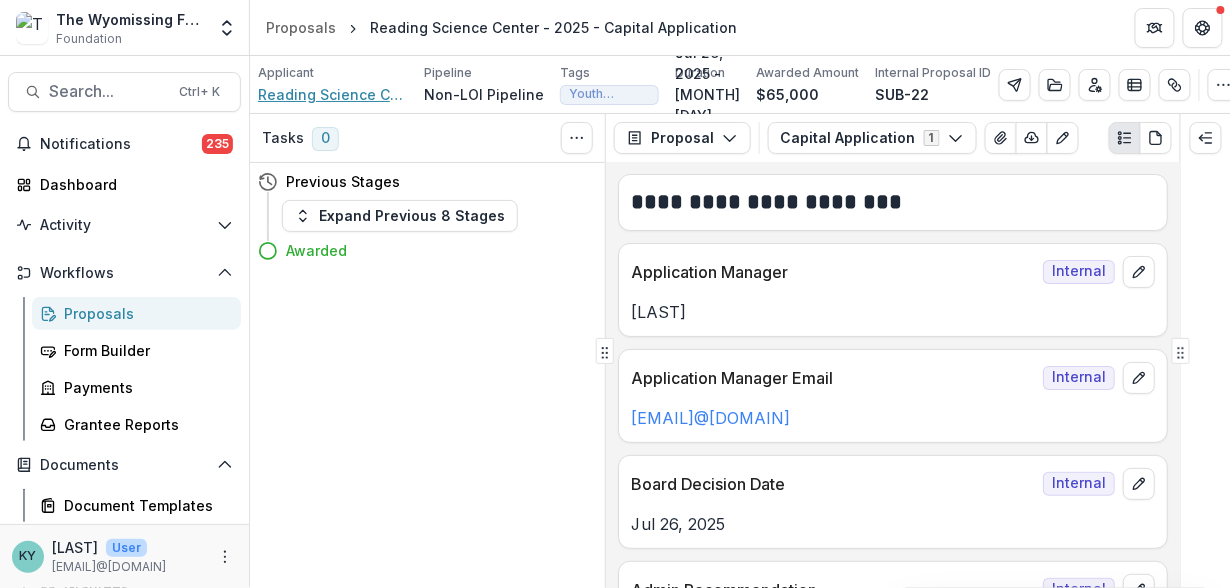 click on "Reading Science Center" at bounding box center [333, 94] 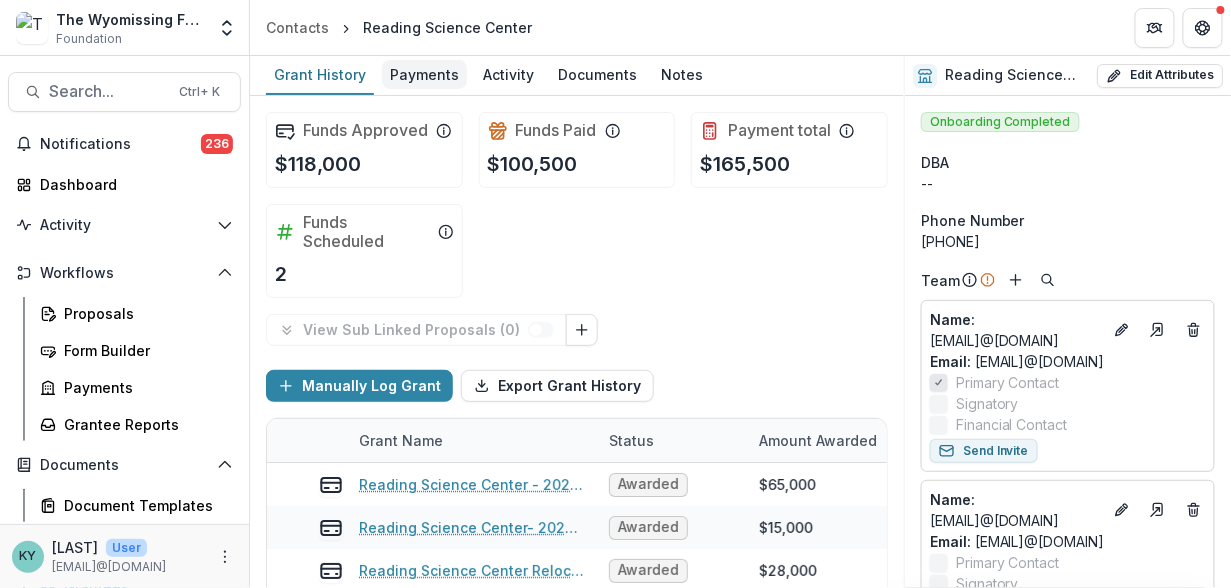 click on "Payments" at bounding box center (424, 74) 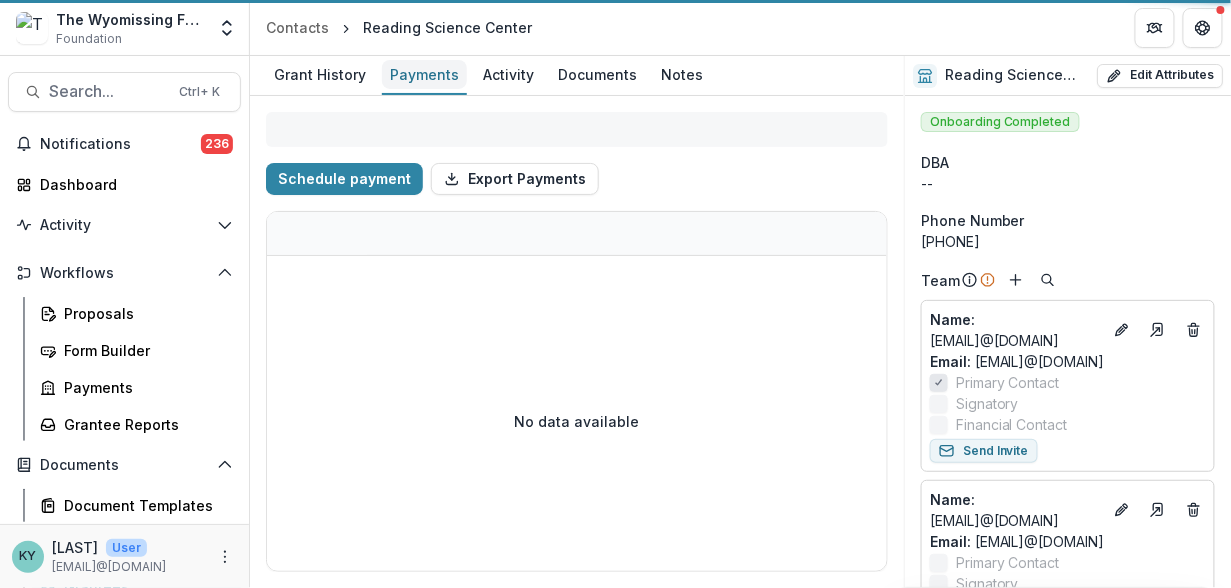 select on "****" 